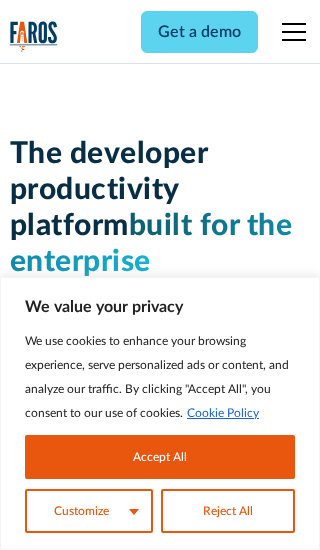 scroll, scrollTop: 0, scrollLeft: 0, axis: both 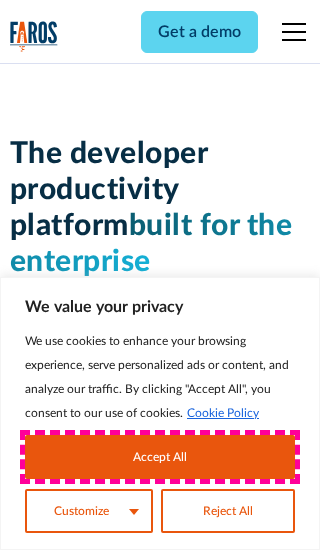 click on "Accept All" at bounding box center (160, 457) 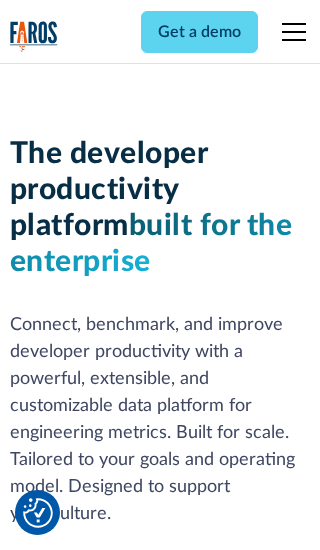 scroll, scrollTop: 301, scrollLeft: 0, axis: vertical 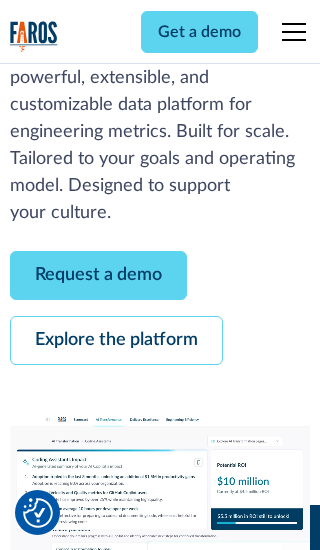 click on "Request a demo" at bounding box center (98, 275) 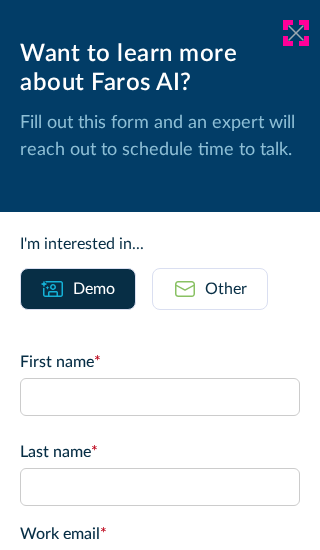click 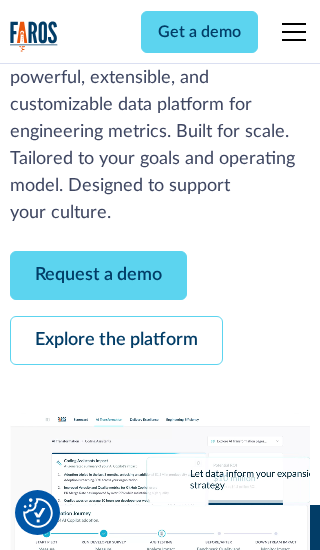 scroll, scrollTop: 366, scrollLeft: 0, axis: vertical 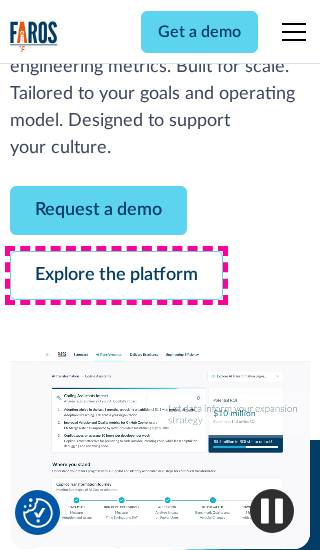click on "Explore the platform" at bounding box center [116, 275] 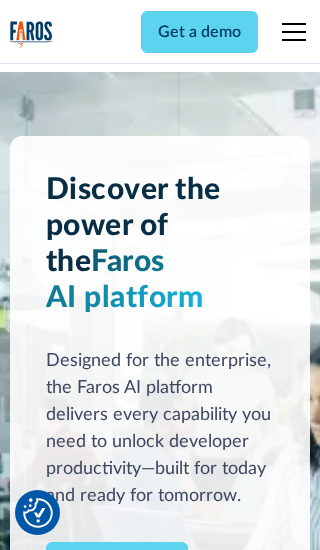 scroll, scrollTop: 0, scrollLeft: 0, axis: both 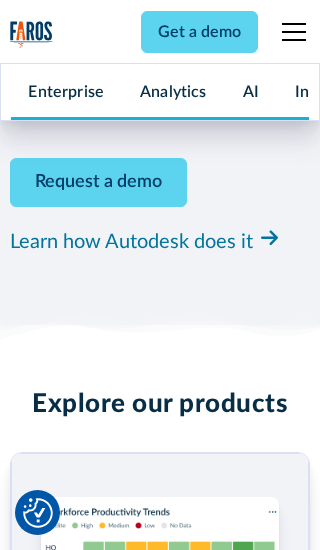 click on "Pricing" at bounding box center [34, 2462] 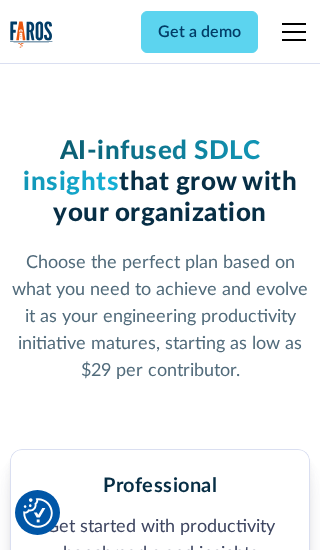 scroll, scrollTop: 0, scrollLeft: 0, axis: both 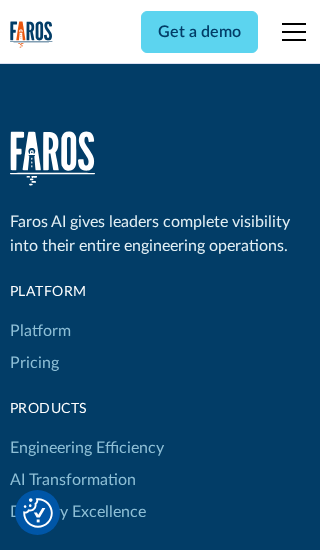 click on "Platform" at bounding box center [40, 331] 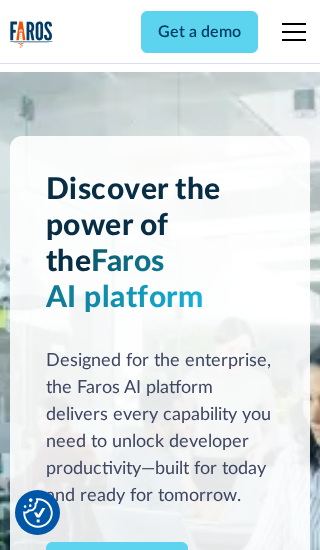 scroll, scrollTop: 0, scrollLeft: 0, axis: both 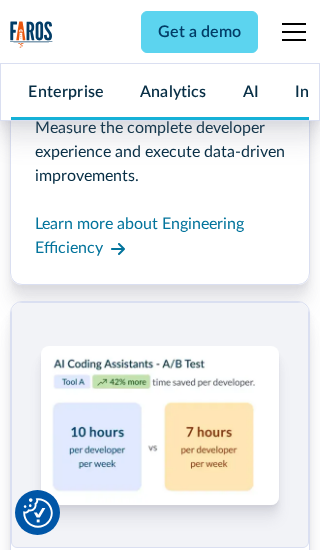 click on "Coding Assistant Impact" at bounding box center [95, 2431] 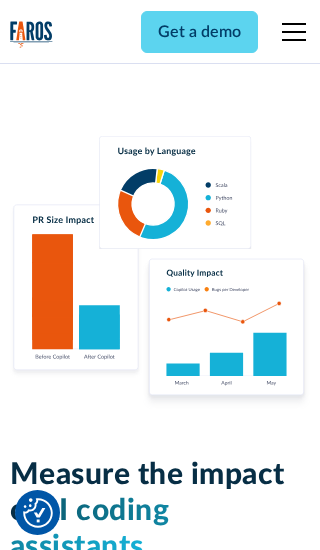 scroll, scrollTop: 0, scrollLeft: 0, axis: both 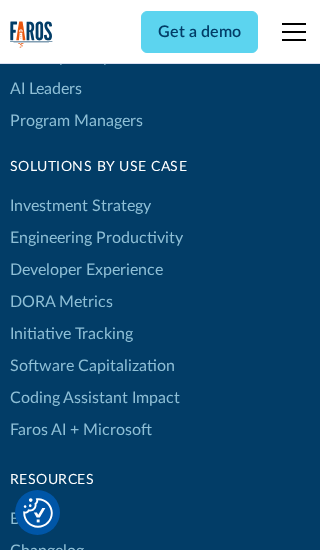 click on "DORA Metrics" at bounding box center [61, 302] 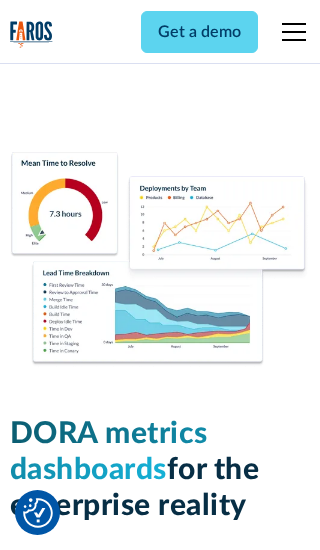 scroll, scrollTop: 0, scrollLeft: 0, axis: both 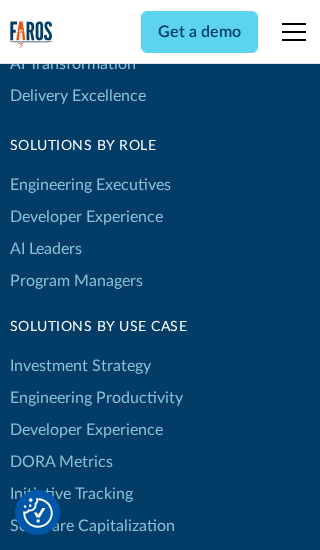 click on "Blog" at bounding box center [25, 679] 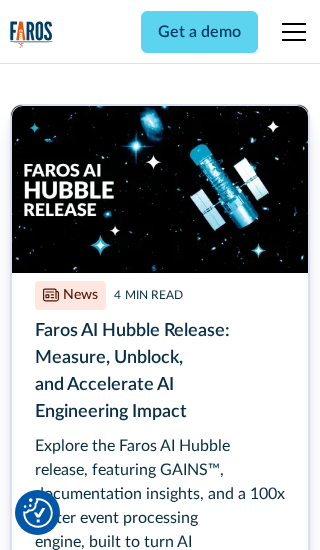 scroll, scrollTop: 0, scrollLeft: 0, axis: both 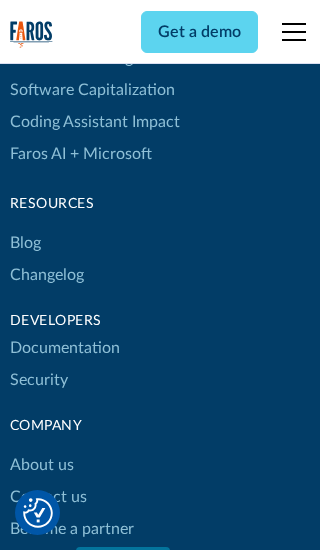 click on "Changelog" at bounding box center [47, 275] 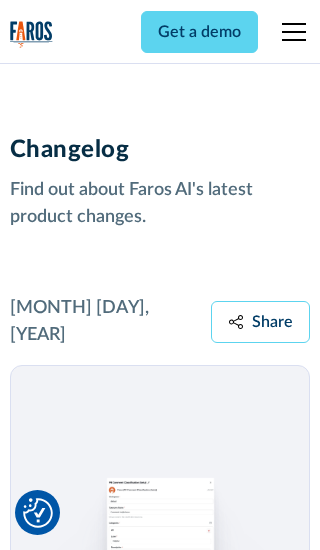 scroll, scrollTop: 0, scrollLeft: 0, axis: both 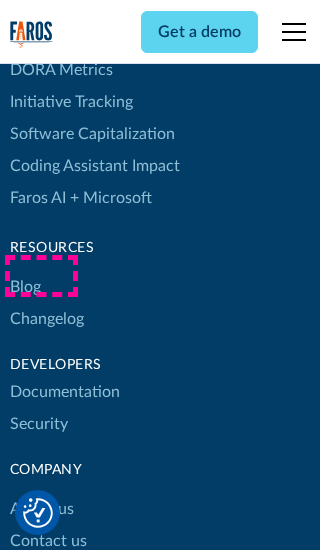 click on "About us" at bounding box center (42, 509) 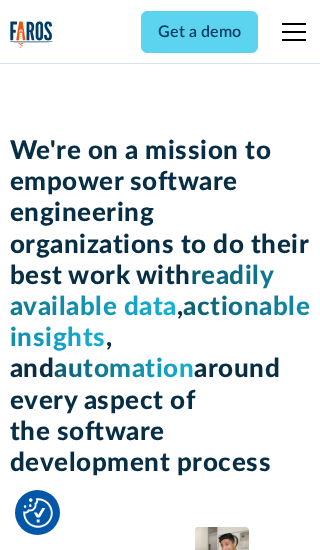 scroll, scrollTop: 0, scrollLeft: 0, axis: both 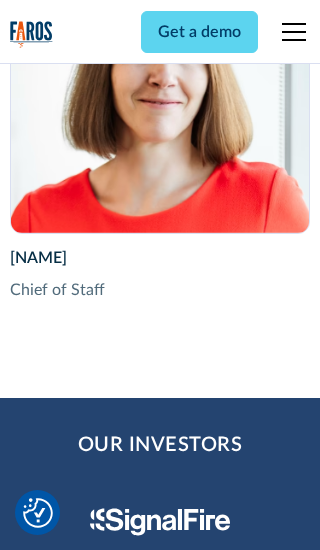 click on "Contact us" at bounding box center [48, 2829] 